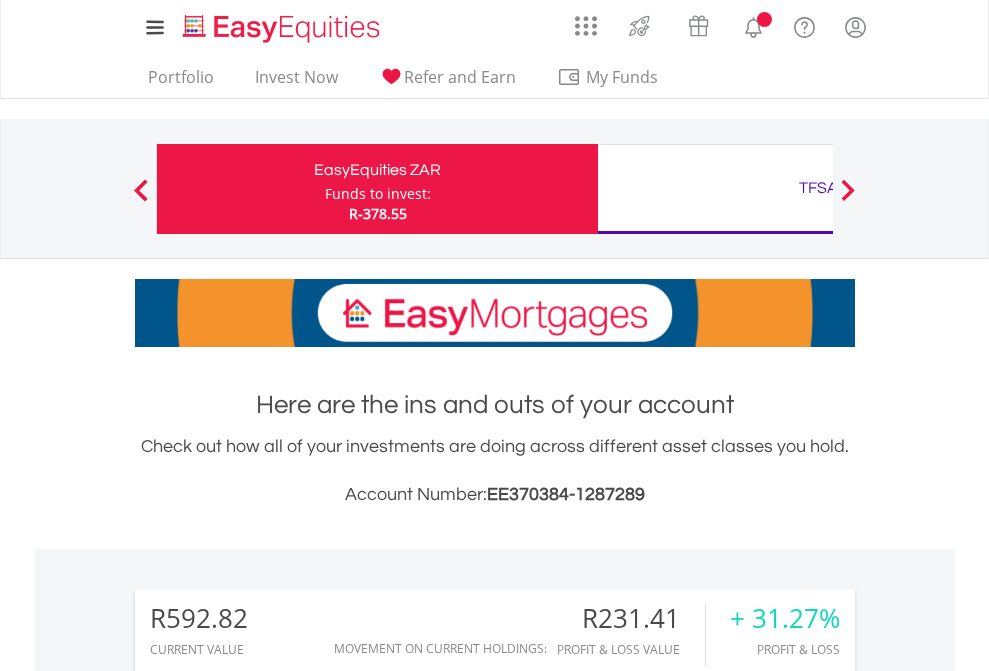 scroll, scrollTop: 0, scrollLeft: 0, axis: both 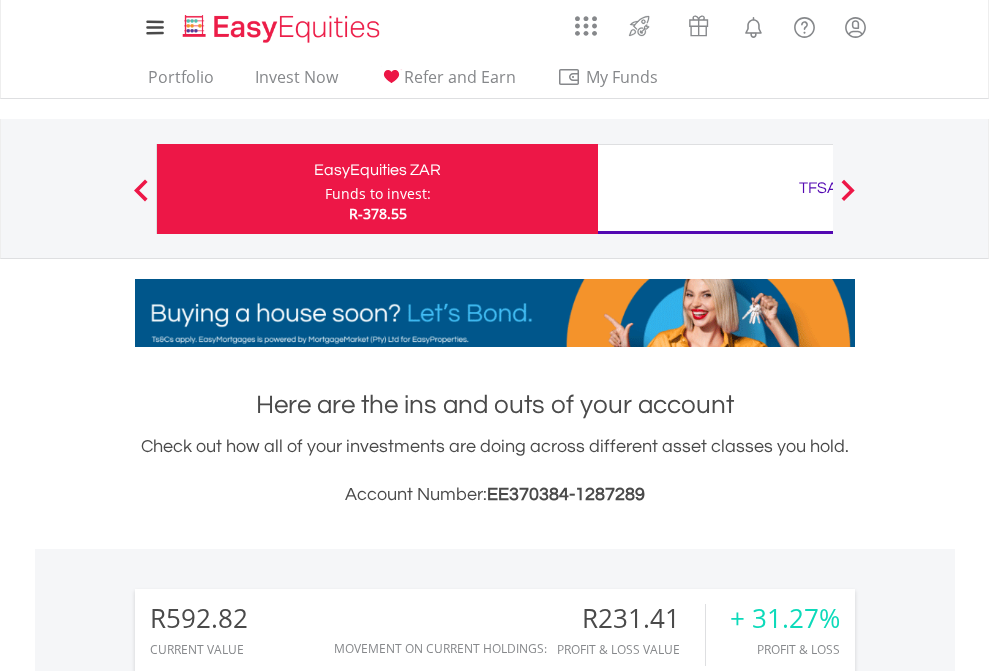 click on "Funds to invest:" at bounding box center [378, 194] 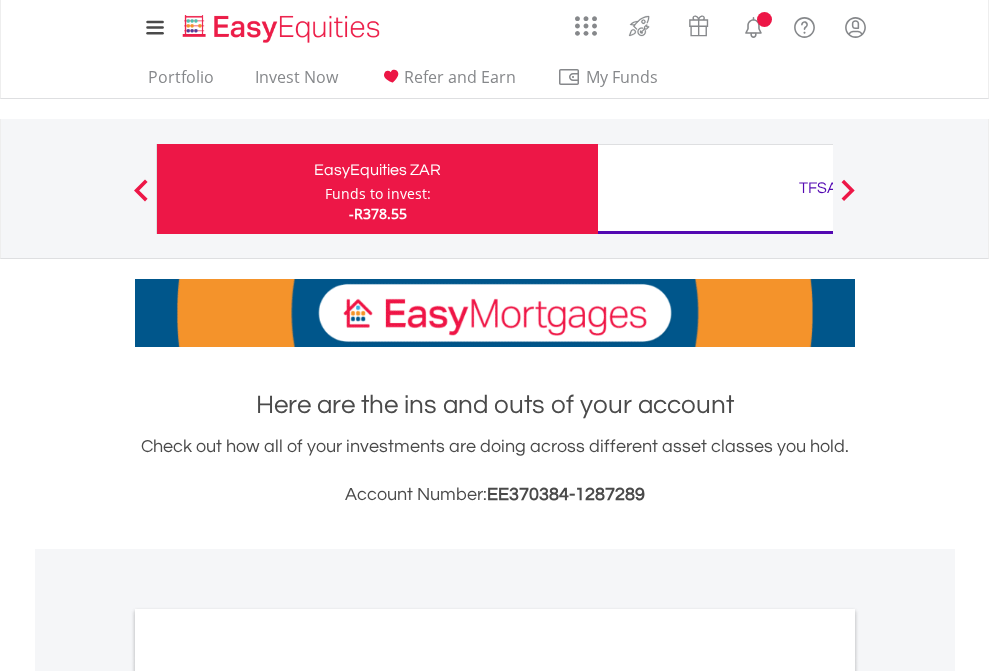 scroll, scrollTop: 0, scrollLeft: 0, axis: both 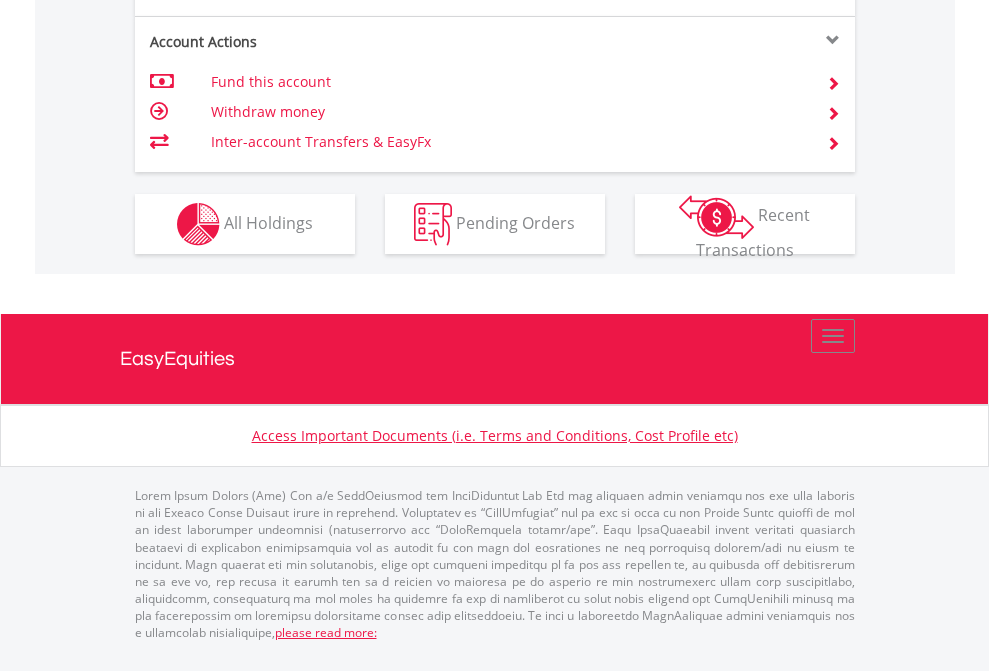 click on "Investment types" at bounding box center [706, -337] 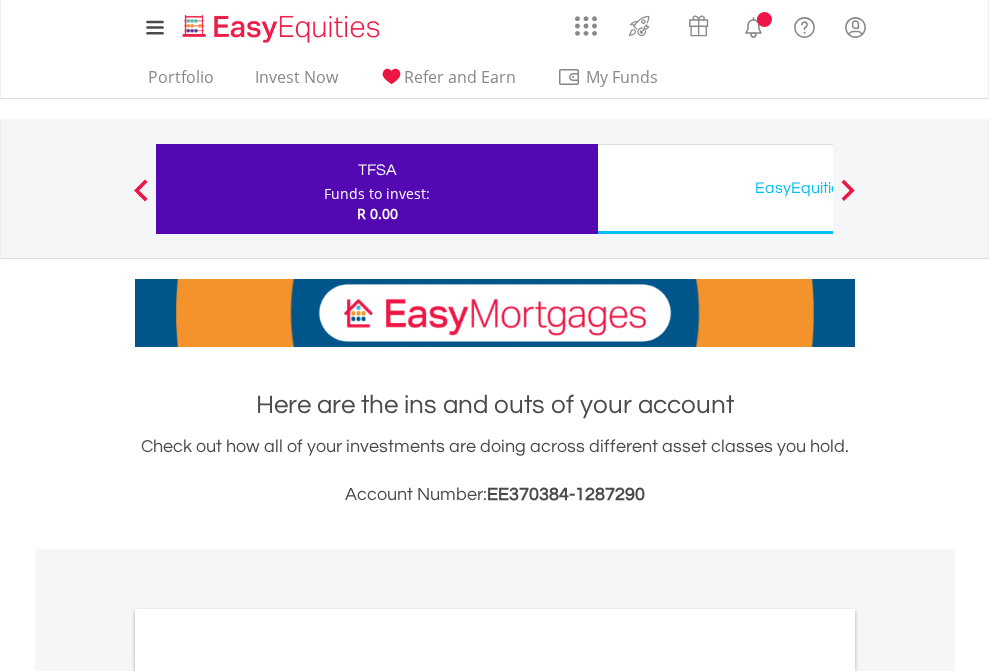 scroll, scrollTop: 0, scrollLeft: 0, axis: both 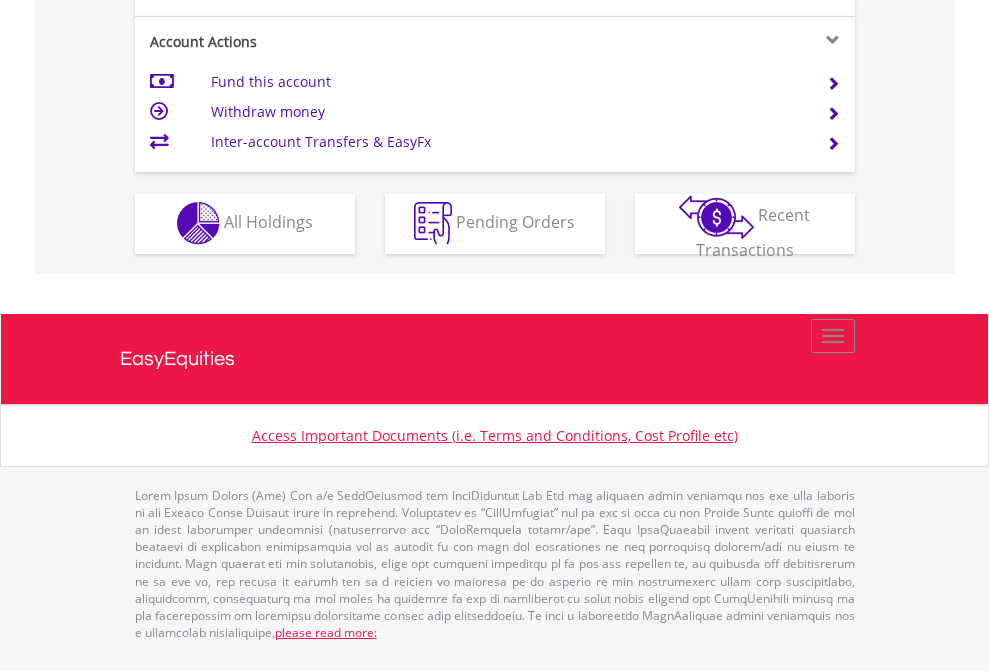 click on "Investment types" at bounding box center [706, -353] 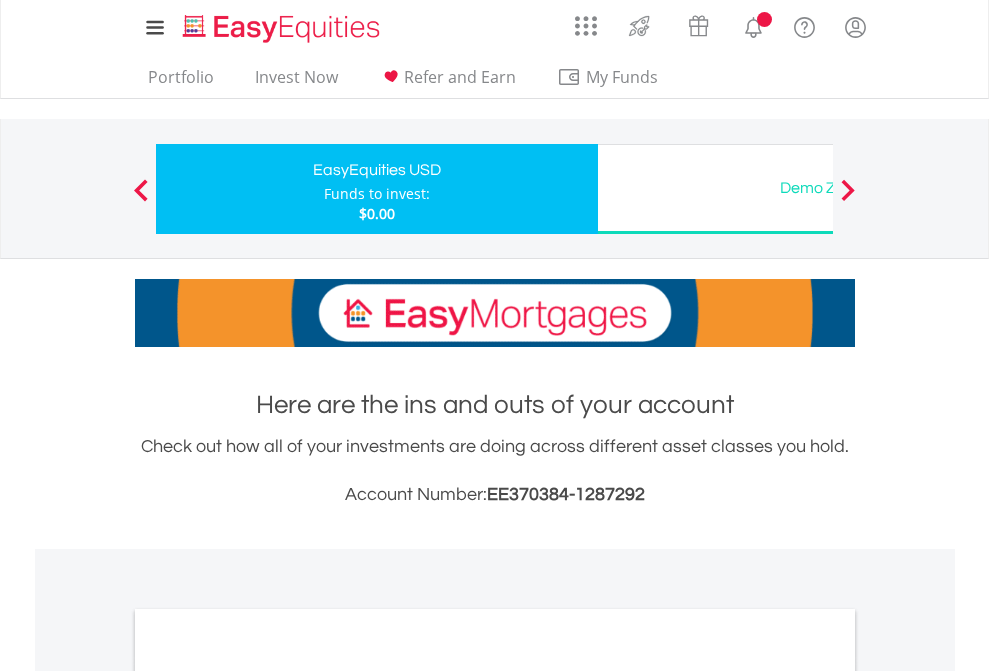 scroll, scrollTop: 0, scrollLeft: 0, axis: both 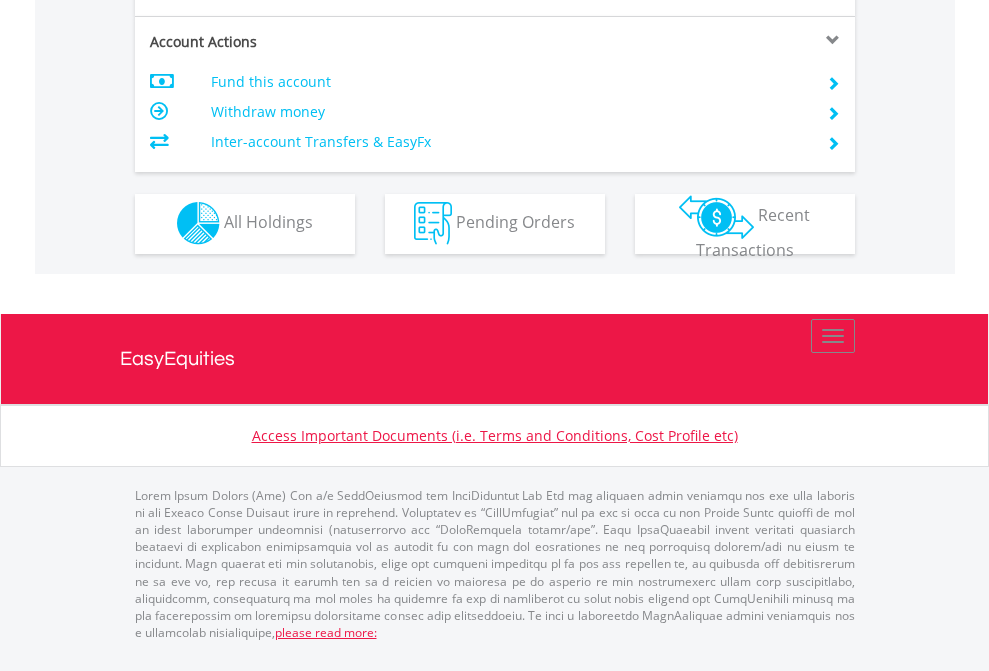 click on "Investment types" at bounding box center [706, -353] 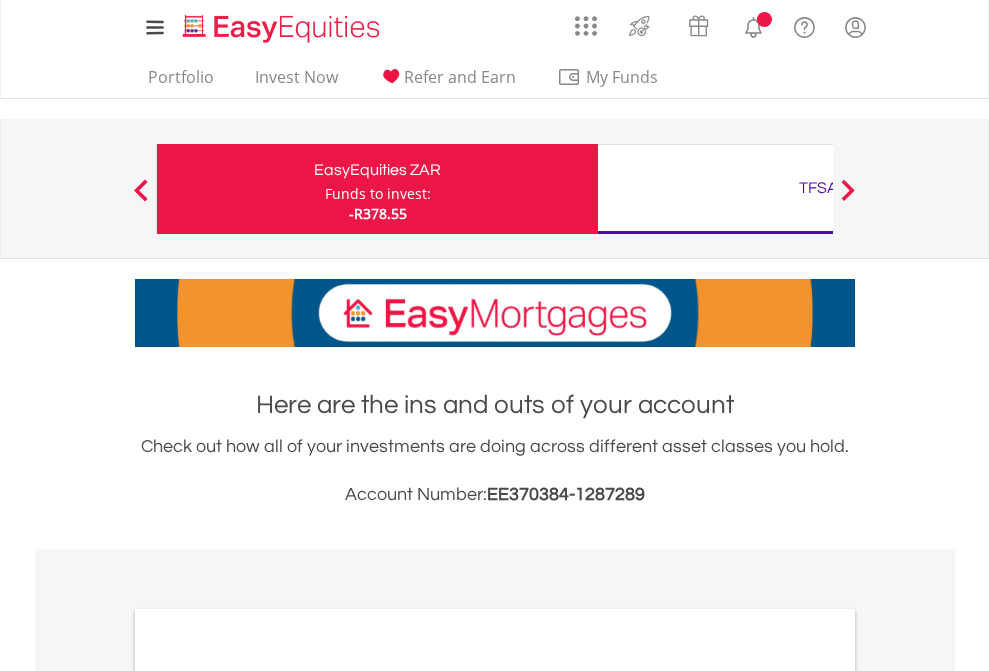 scroll, scrollTop: 1202, scrollLeft: 0, axis: vertical 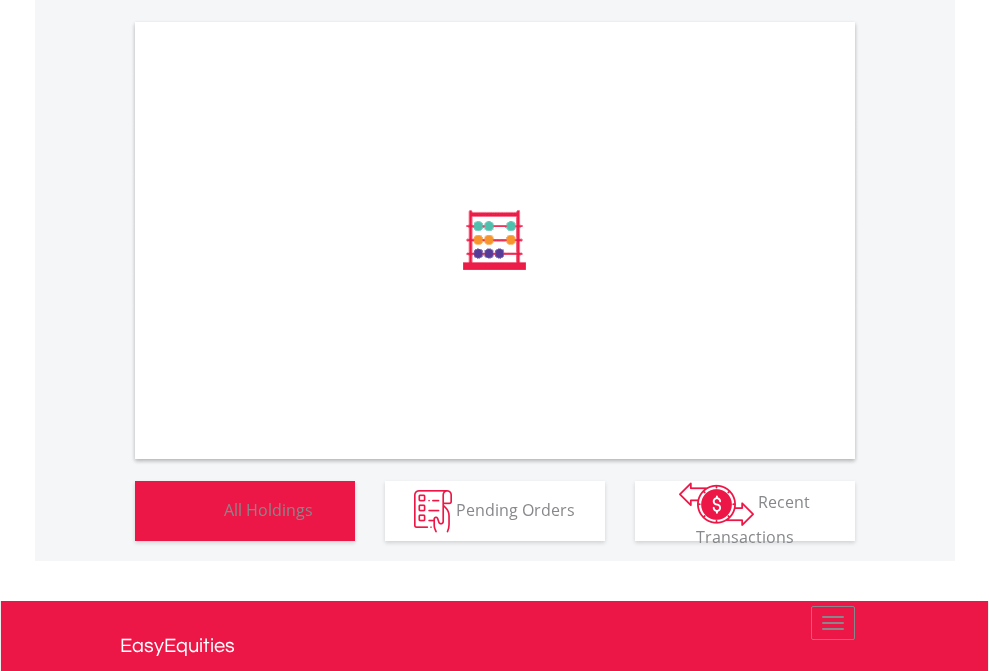 click on "All Holdings" at bounding box center [268, 509] 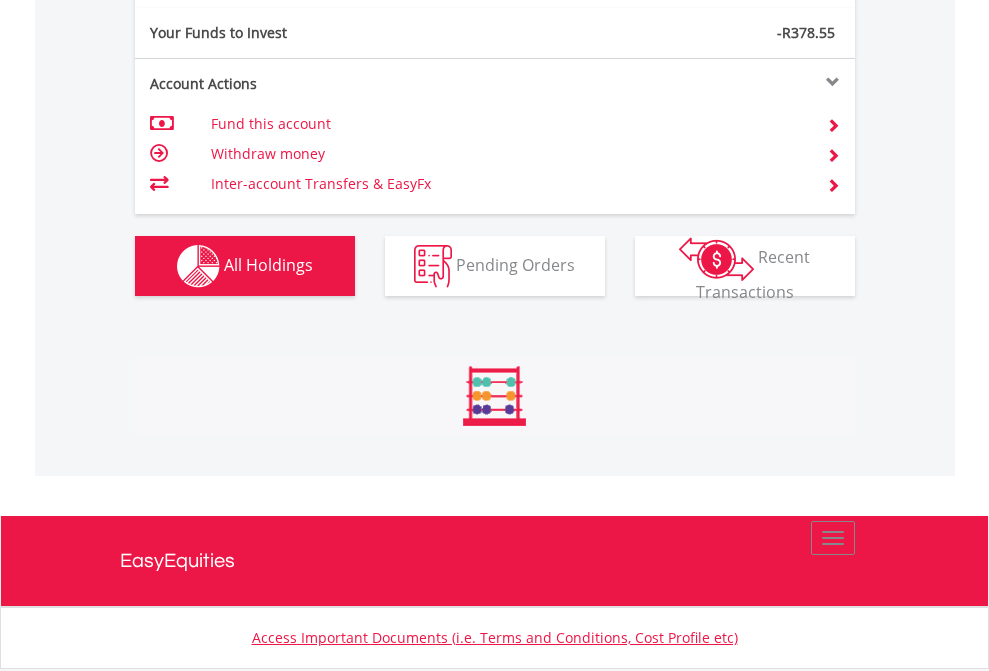scroll, scrollTop: 999808, scrollLeft: 999687, axis: both 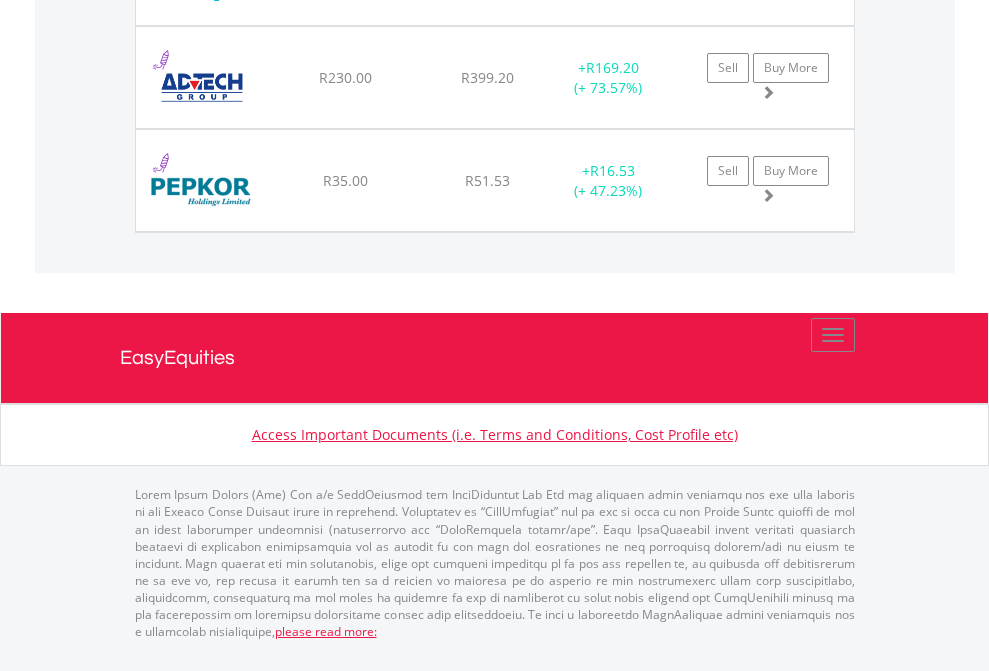 click on "TFSA" at bounding box center [818, -1545] 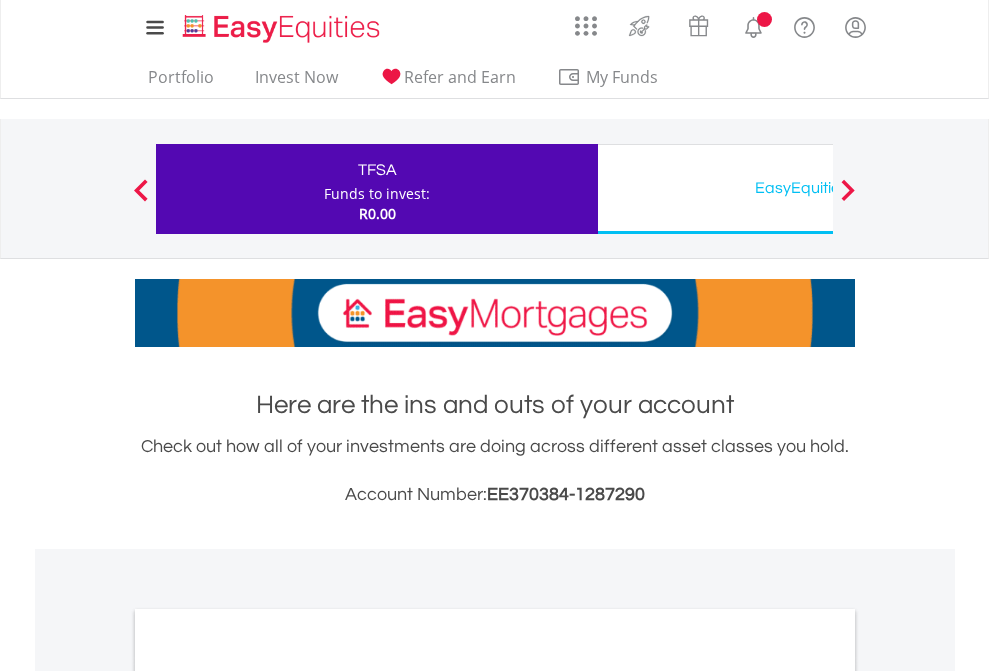 scroll, scrollTop: 0, scrollLeft: 0, axis: both 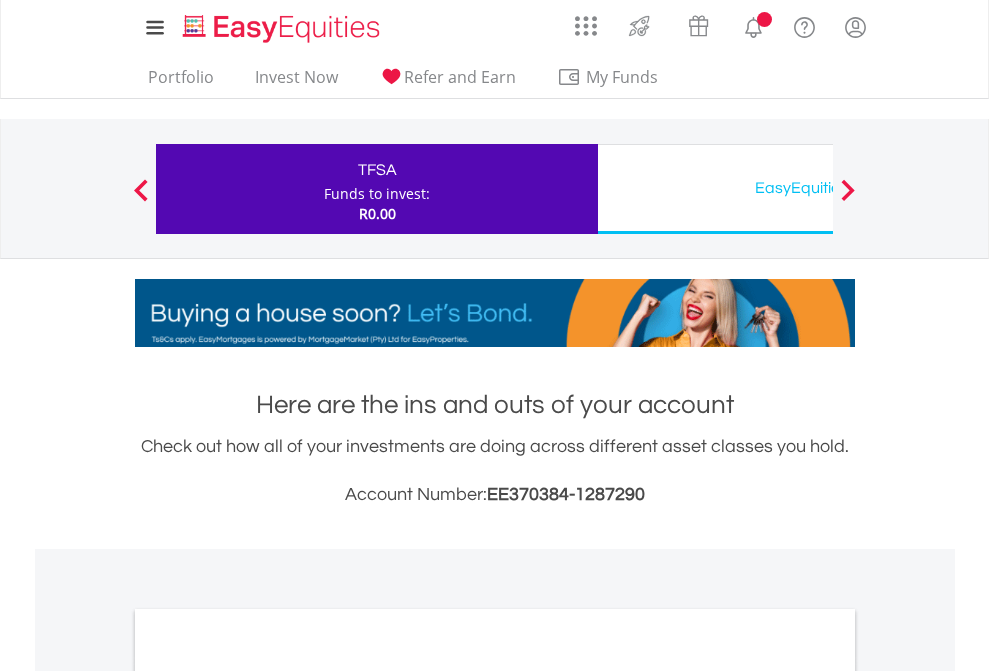 click on "All Holdings" at bounding box center (268, 1096) 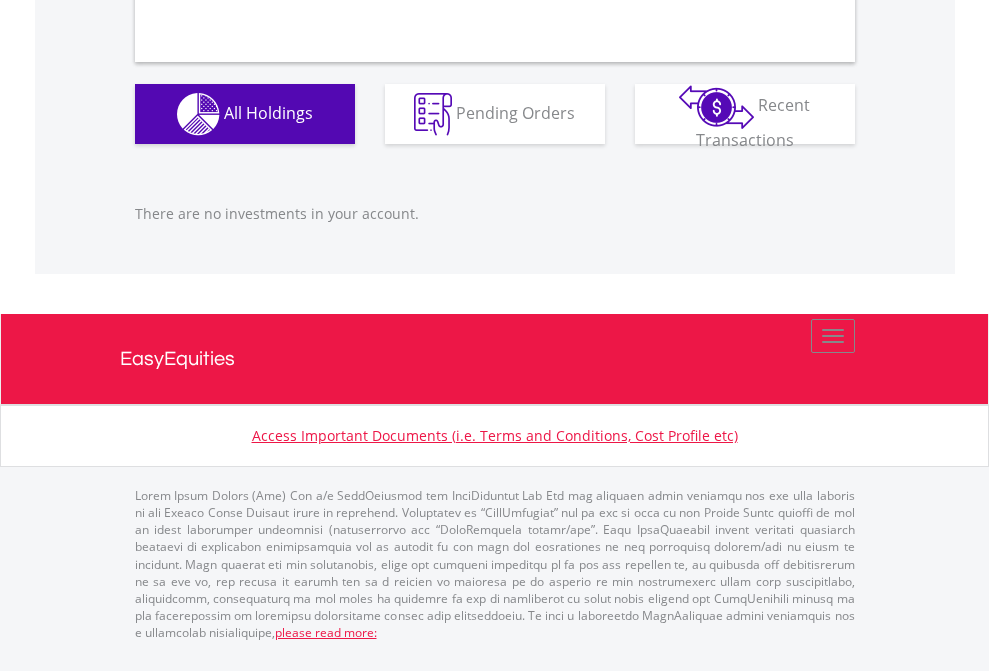scroll, scrollTop: 1980, scrollLeft: 0, axis: vertical 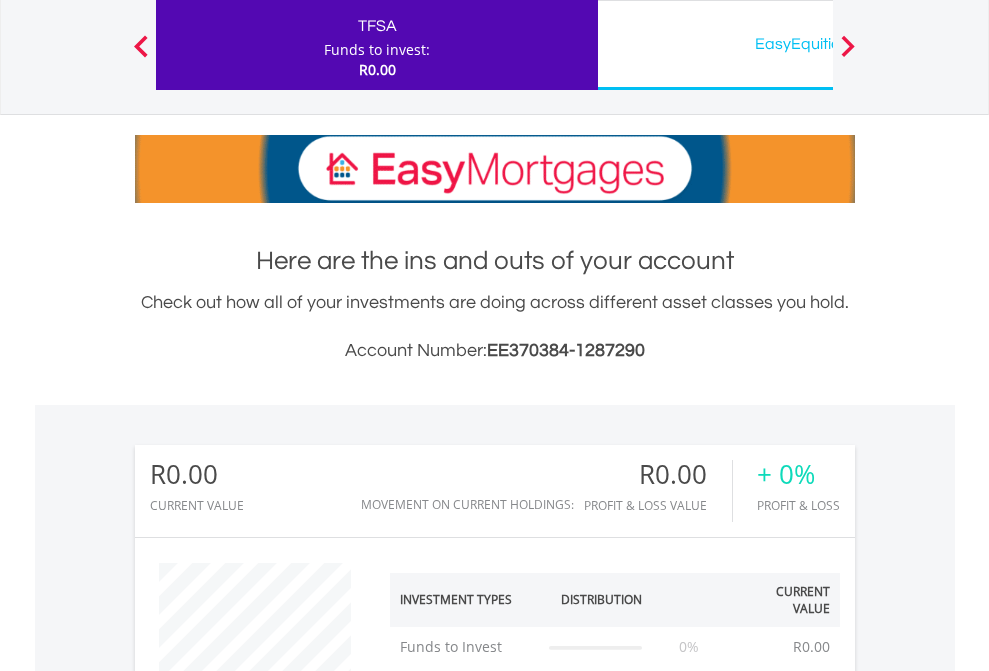 click on "EasyEquities USD" at bounding box center [818, 44] 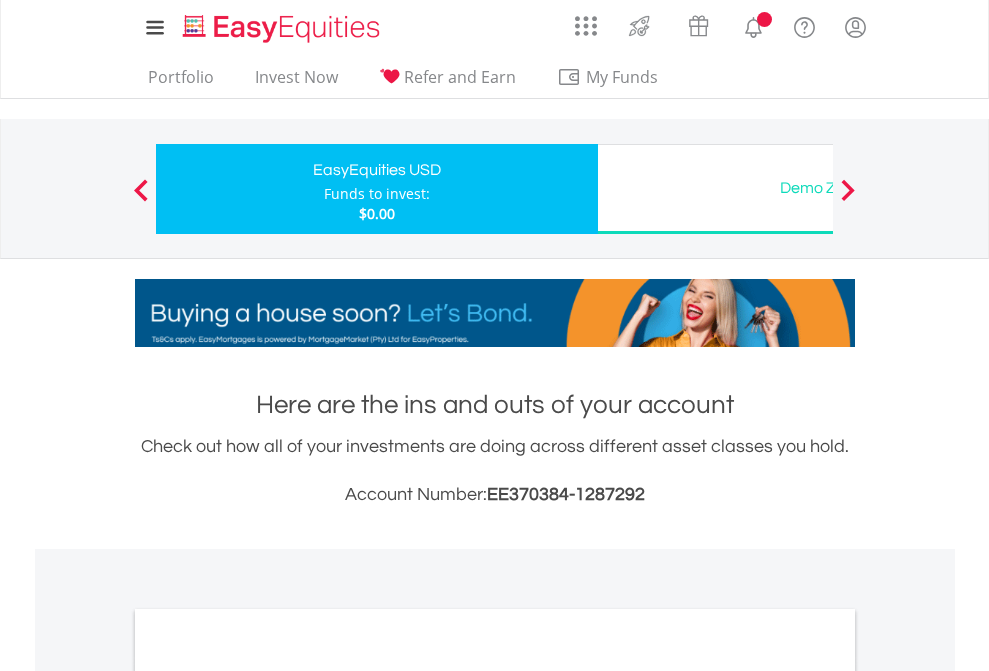 scroll, scrollTop: 0, scrollLeft: 0, axis: both 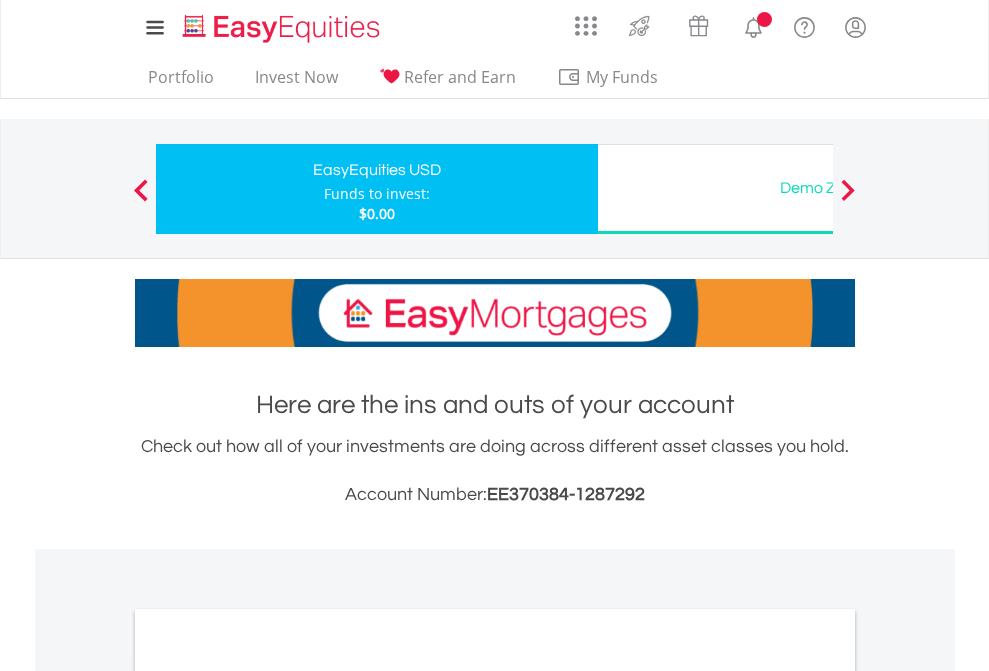 click on "All Holdings" at bounding box center [268, 1096] 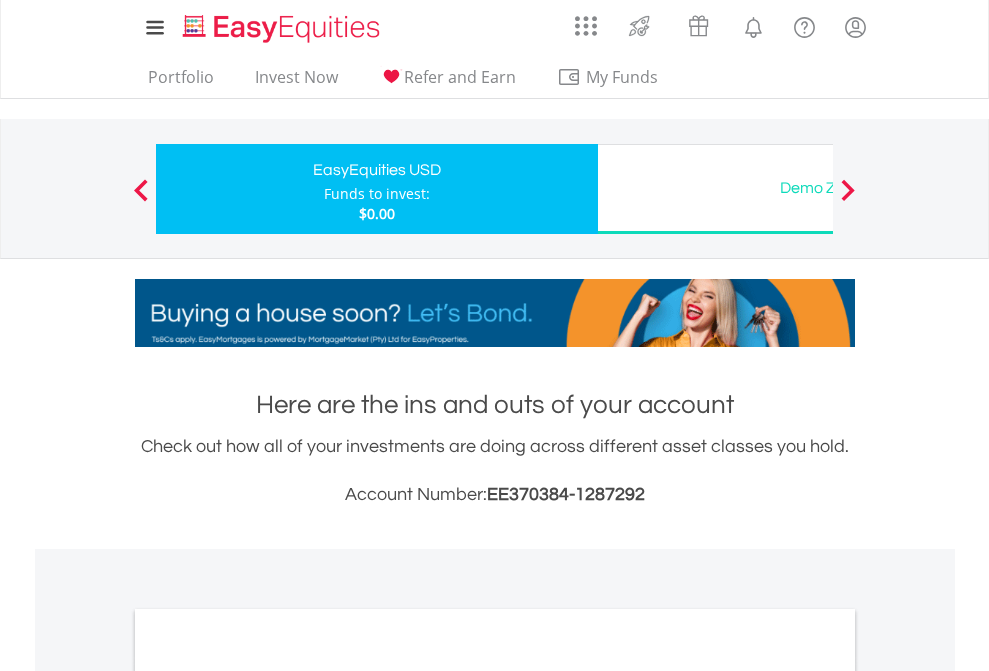 scroll, scrollTop: 1202, scrollLeft: 0, axis: vertical 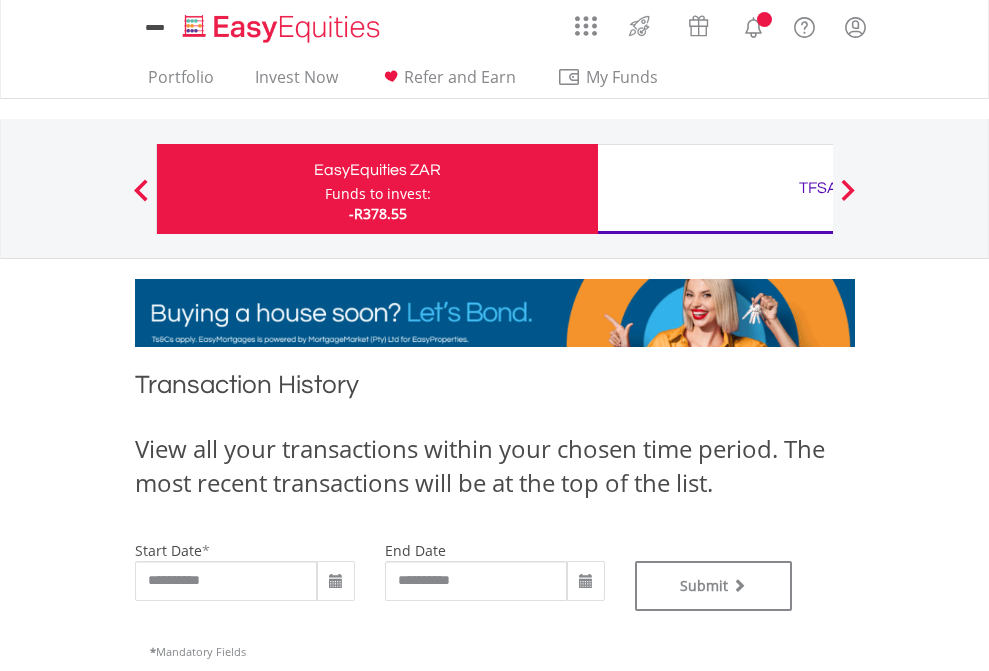 type on "**********" 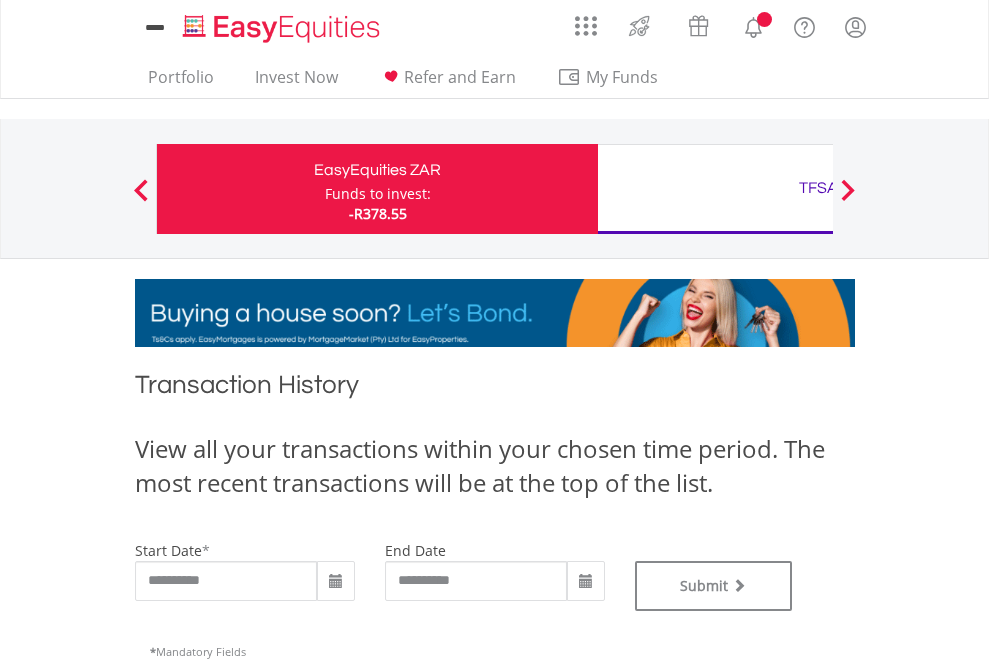 type on "**********" 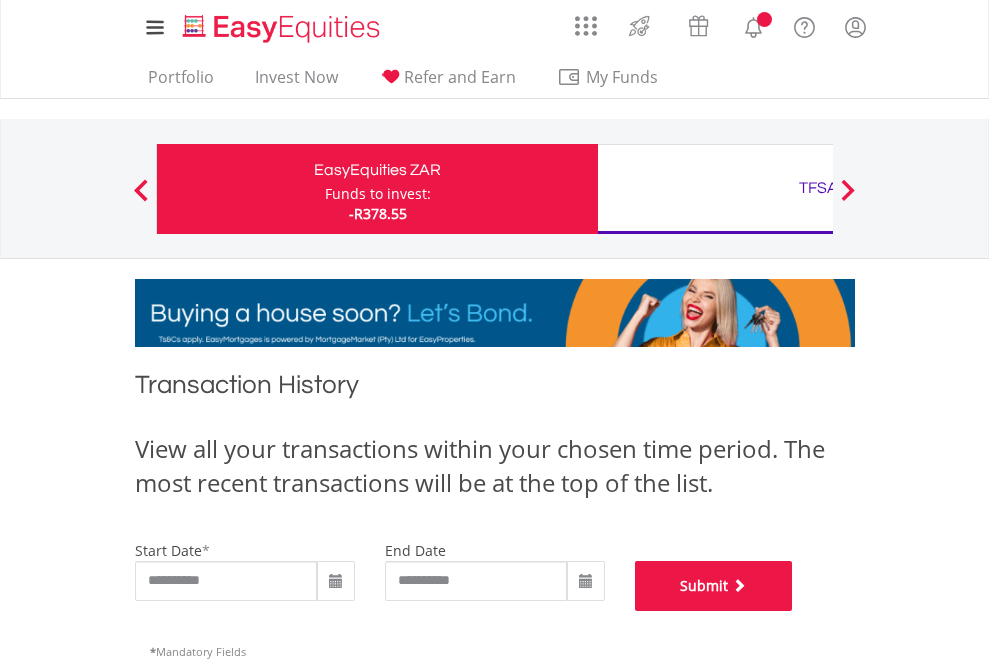 click on "Submit" at bounding box center (714, 586) 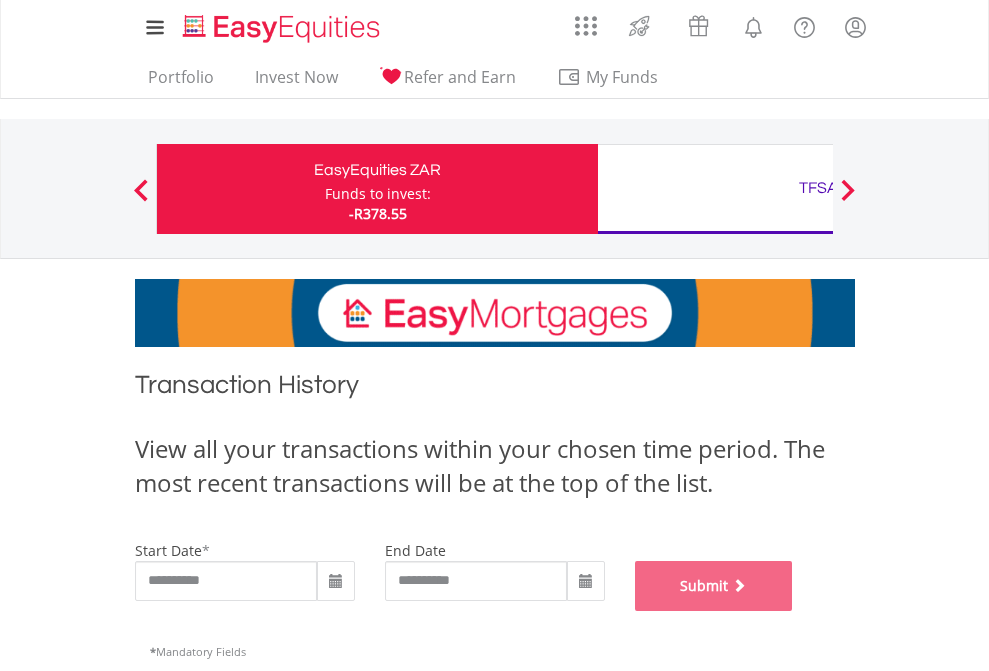 scroll, scrollTop: 811, scrollLeft: 0, axis: vertical 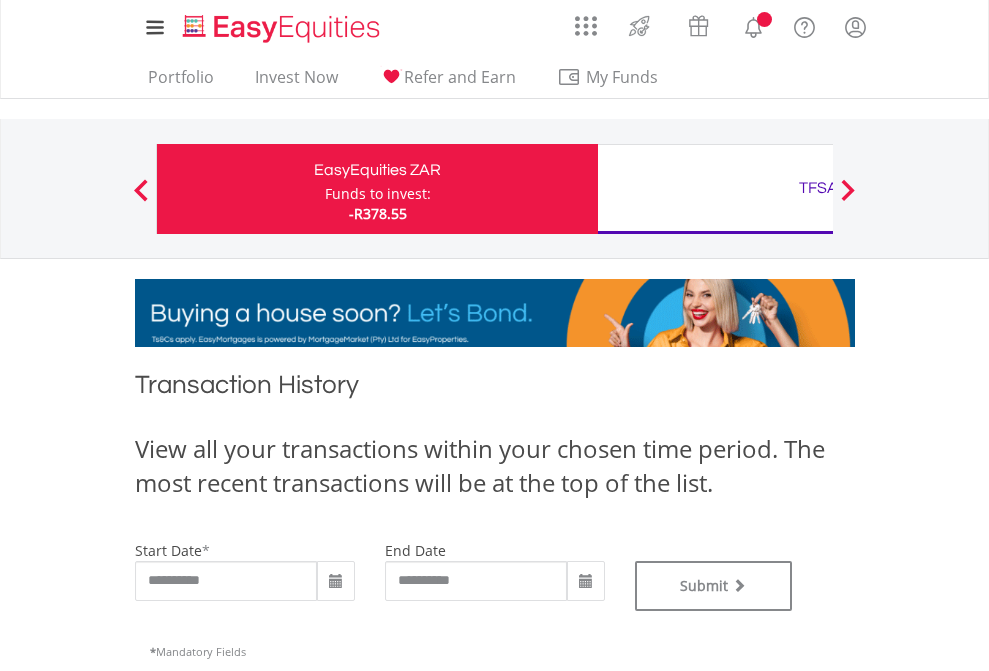 click on "TFSA" at bounding box center (818, 188) 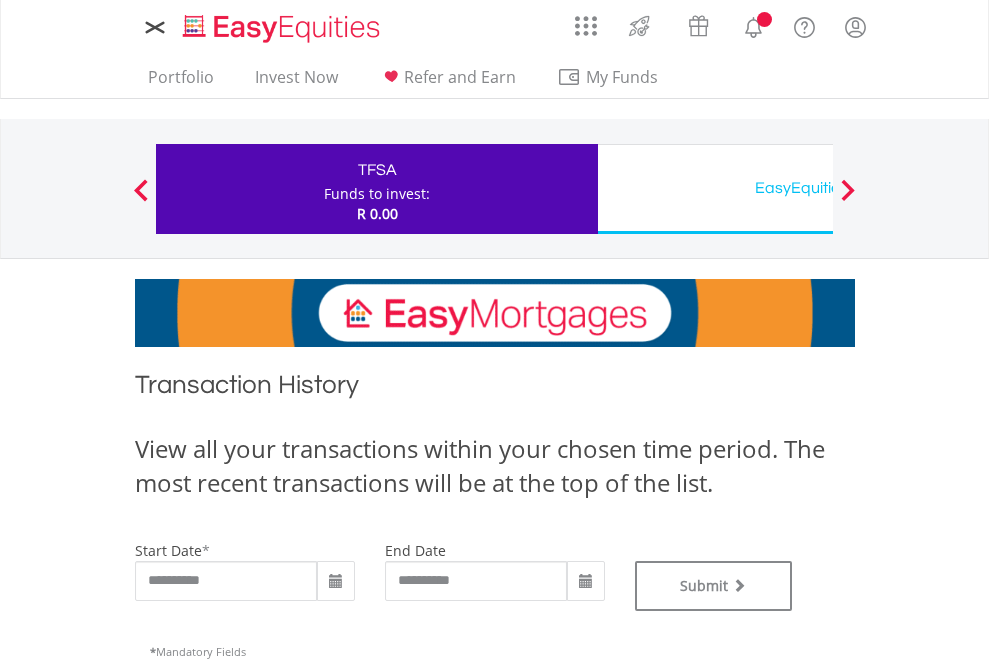 scroll, scrollTop: 0, scrollLeft: 0, axis: both 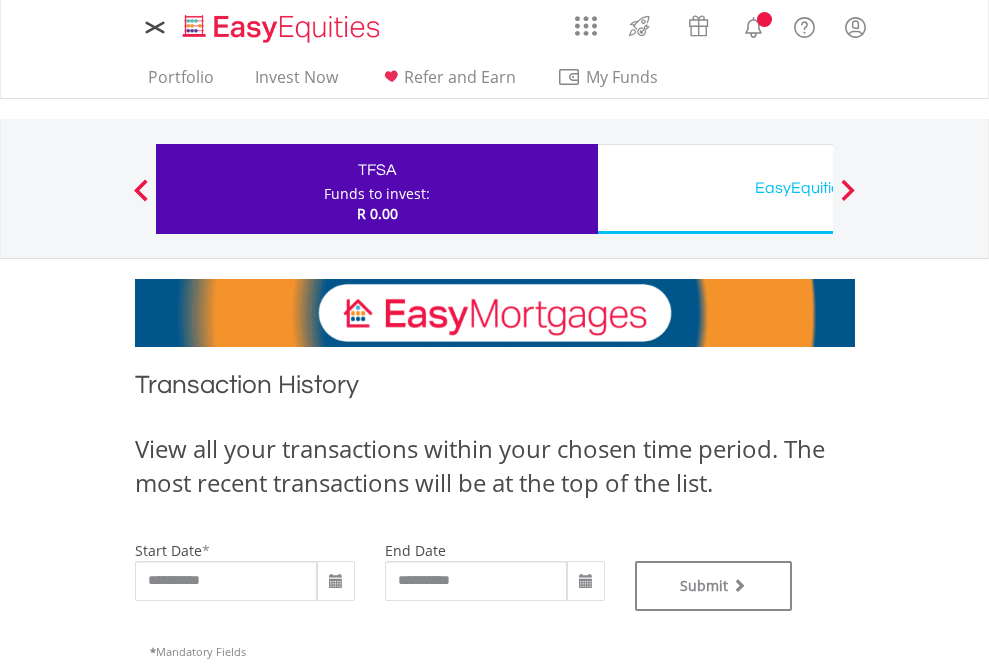 type on "**********" 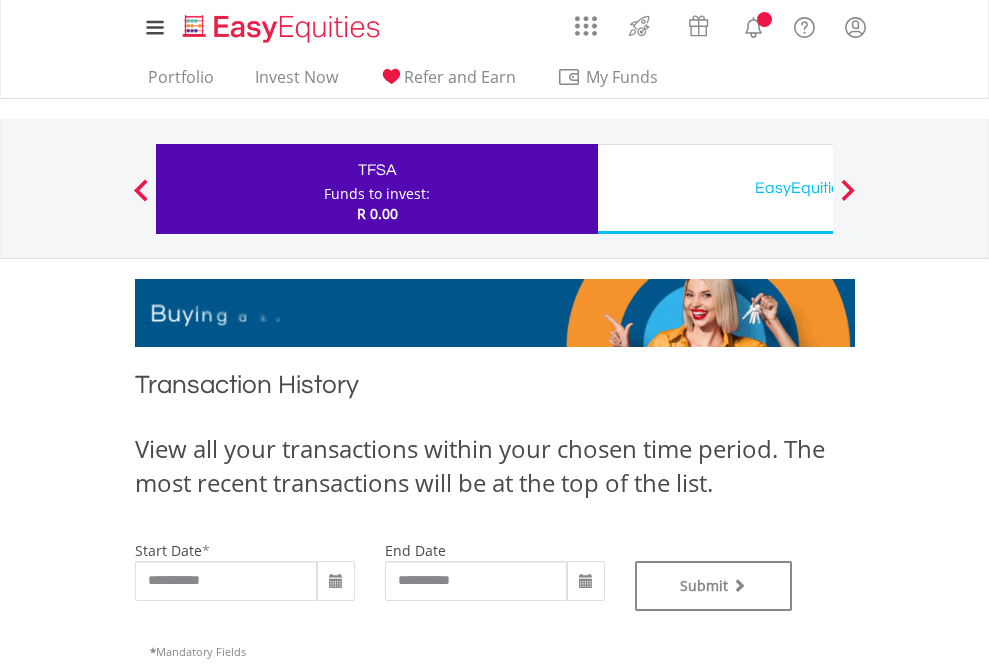 type on "**********" 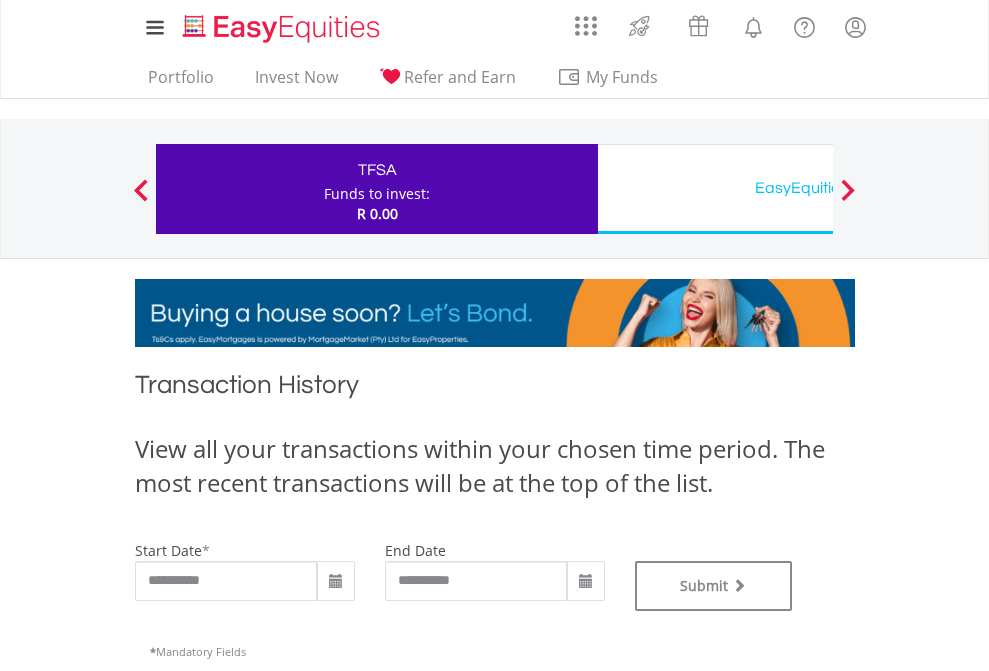 scroll, scrollTop: 811, scrollLeft: 0, axis: vertical 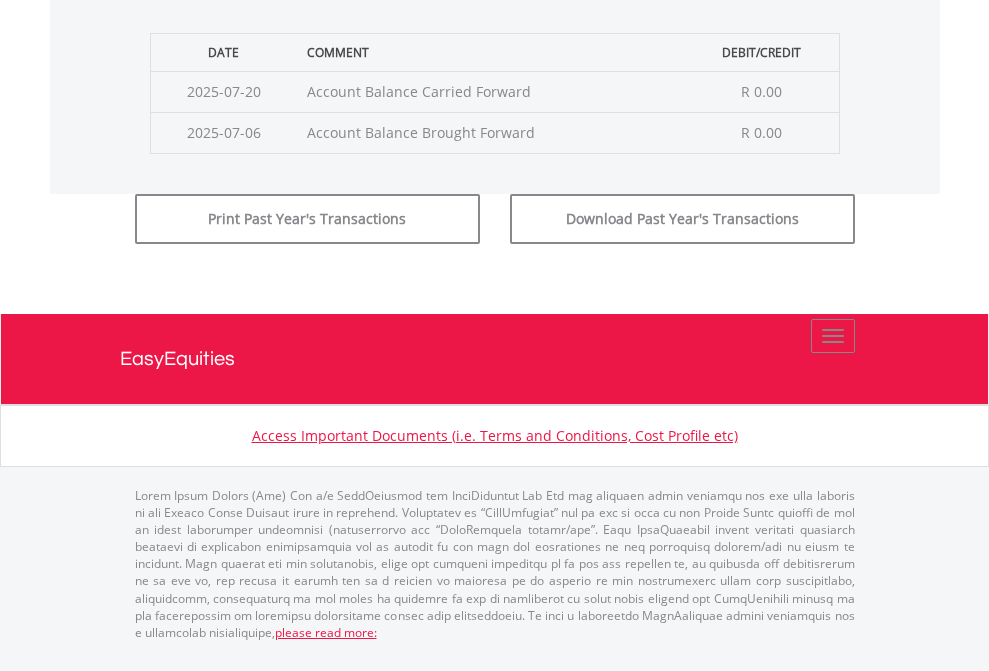 click on "Submit" at bounding box center [714, -183] 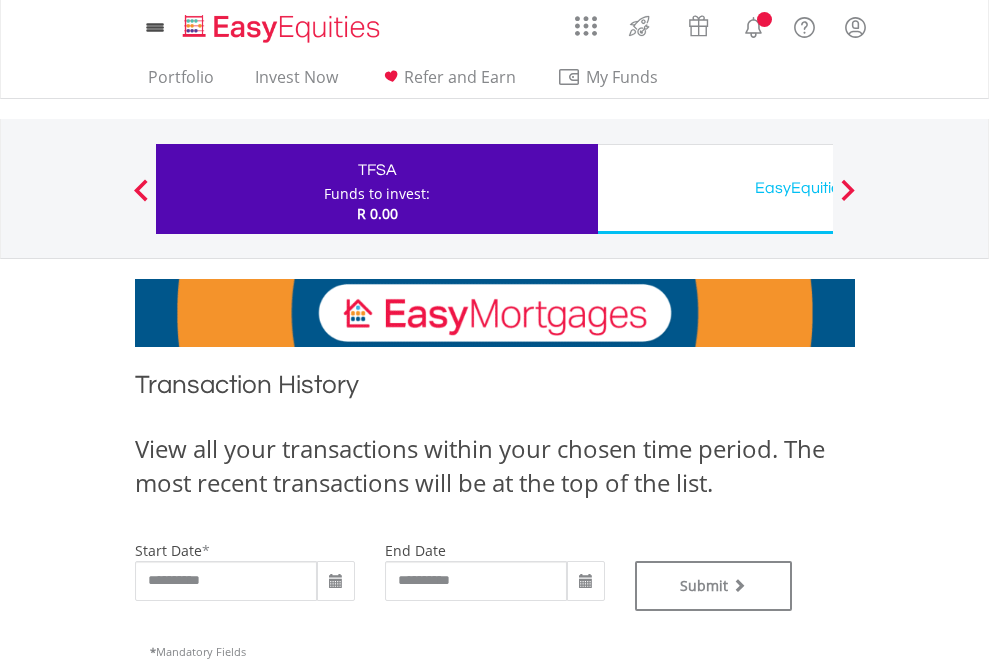 scroll, scrollTop: 0, scrollLeft: 0, axis: both 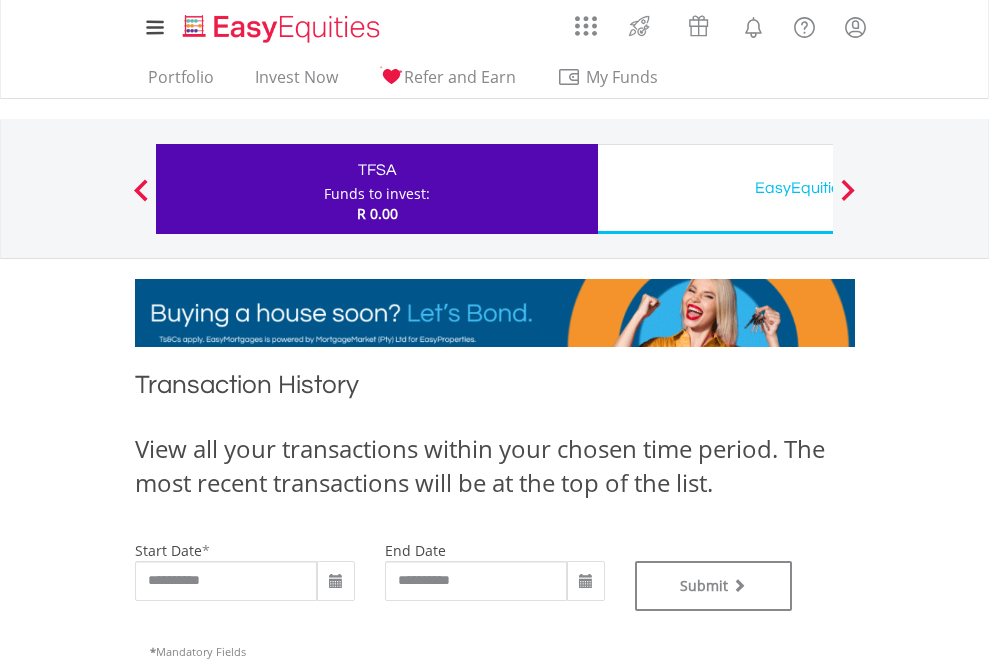 click on "EasyEquities USD" at bounding box center [818, 188] 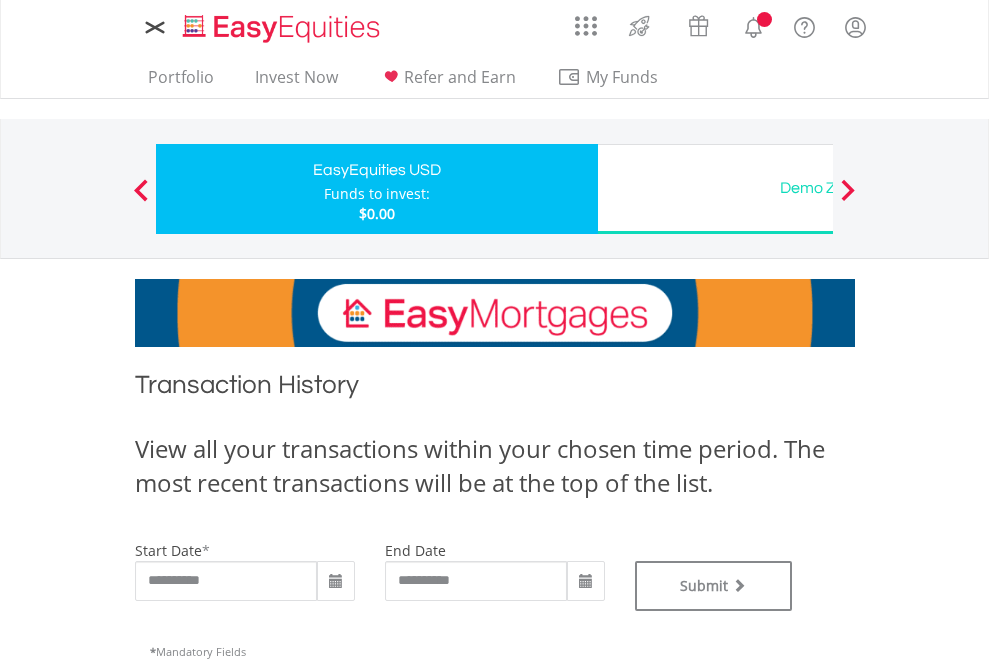 scroll, scrollTop: 0, scrollLeft: 0, axis: both 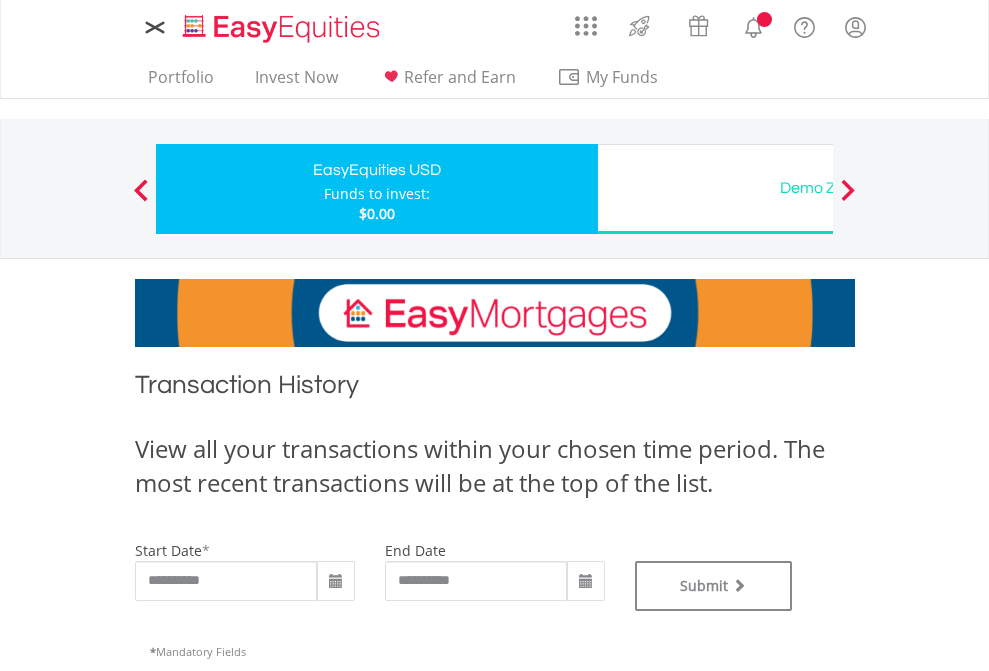 type on "**********" 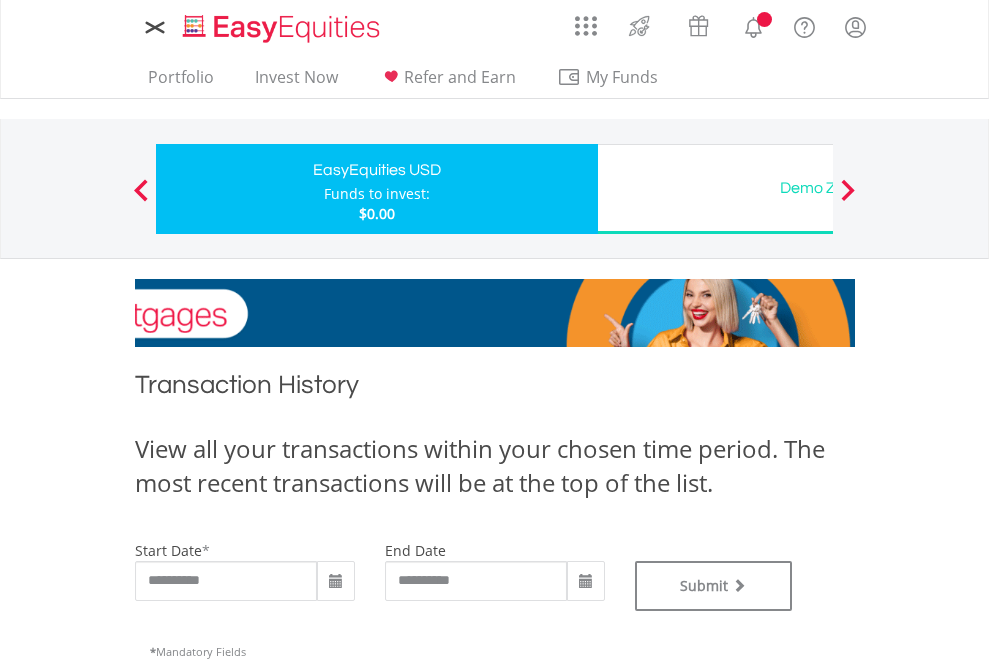 type on "**********" 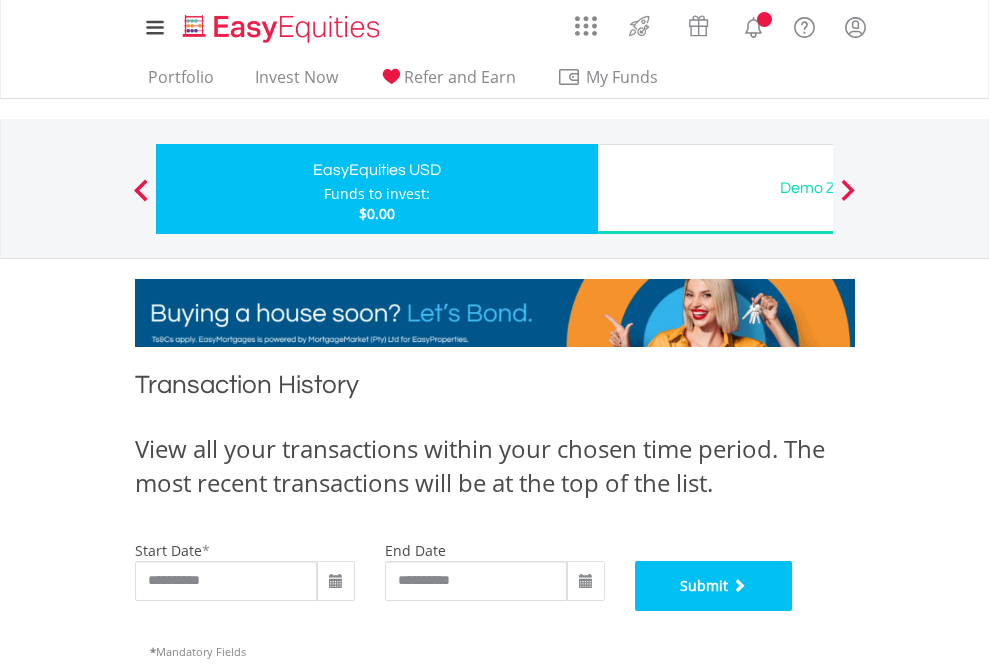 click on "Submit" at bounding box center [714, 586] 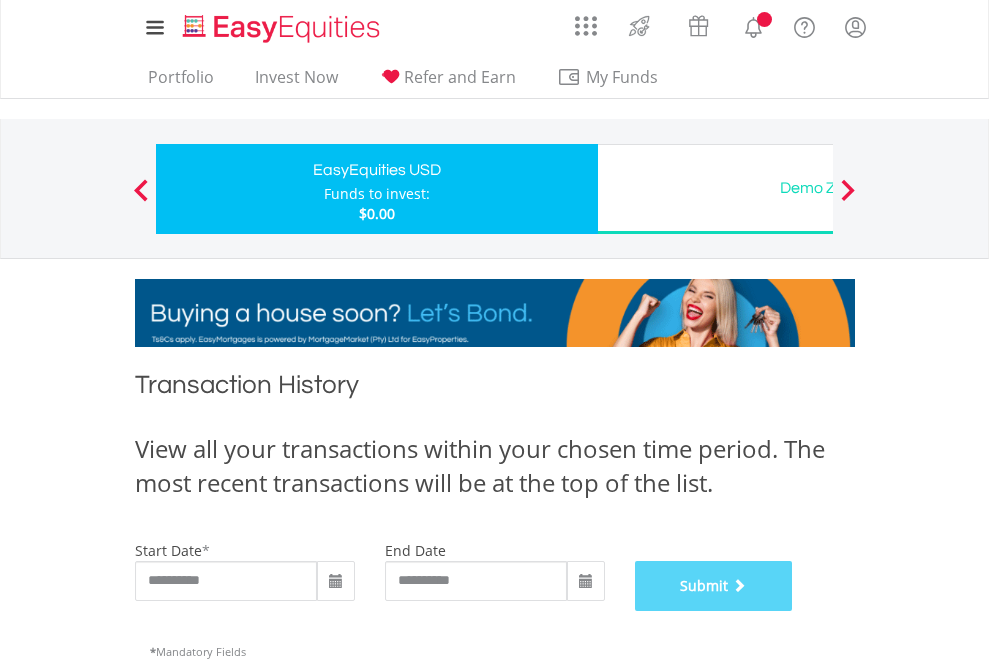 scroll, scrollTop: 811, scrollLeft: 0, axis: vertical 